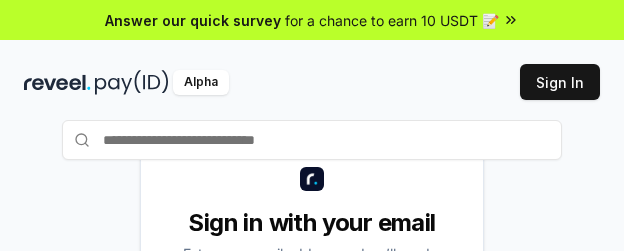 scroll, scrollTop: 0, scrollLeft: 0, axis: both 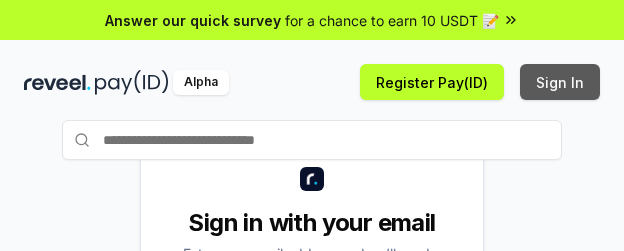 click on "Sign In" at bounding box center [560, 82] 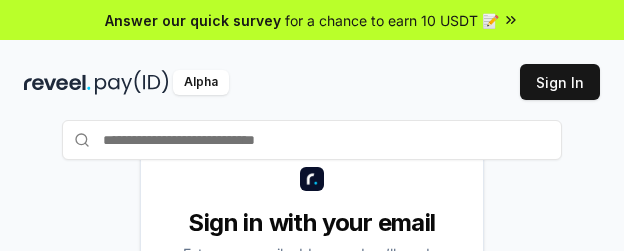 scroll, scrollTop: 0, scrollLeft: 0, axis: both 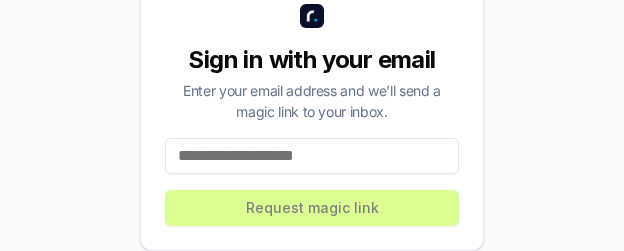 click at bounding box center (312, 156) 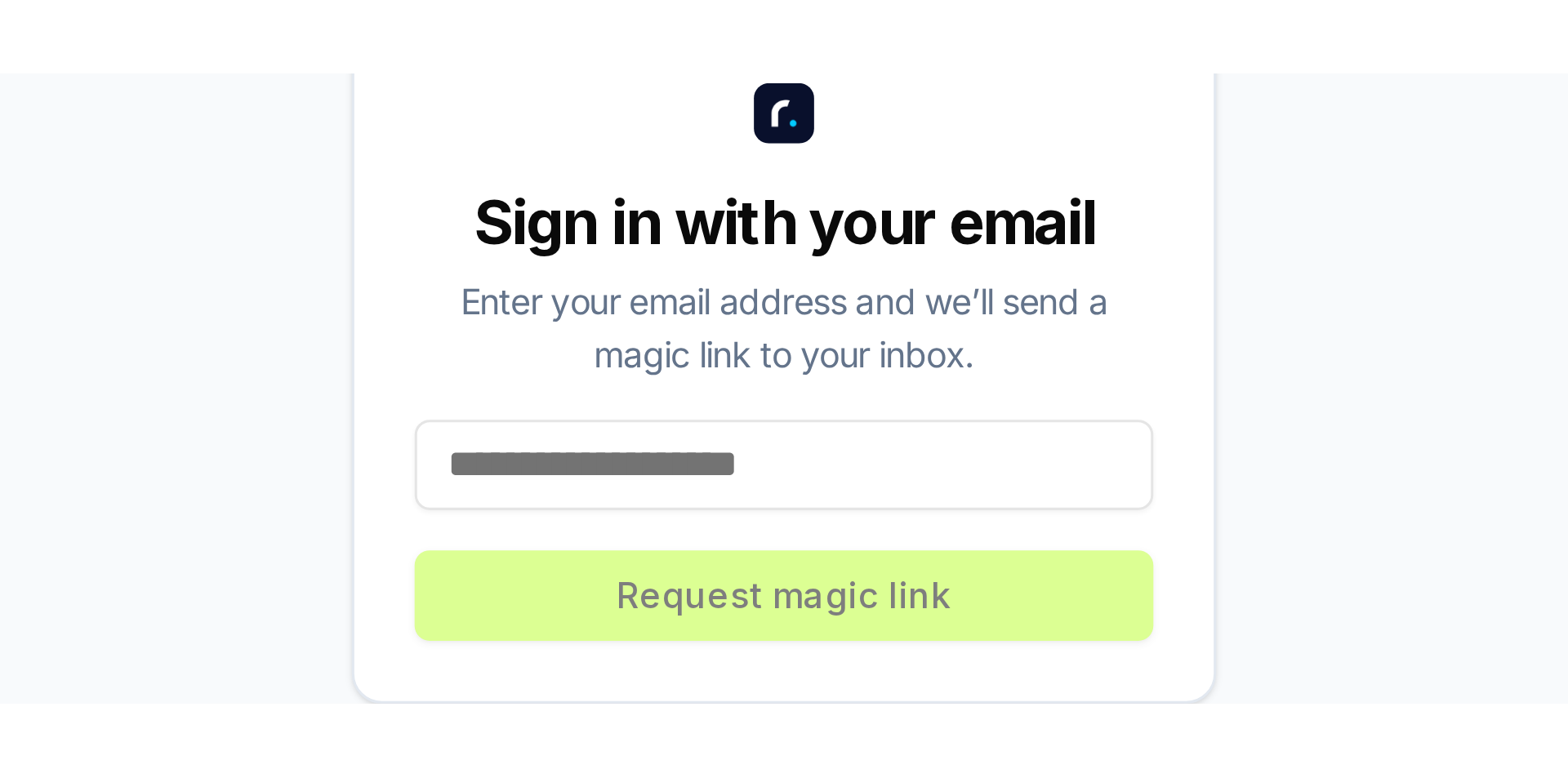 scroll, scrollTop: 47, scrollLeft: 0, axis: vertical 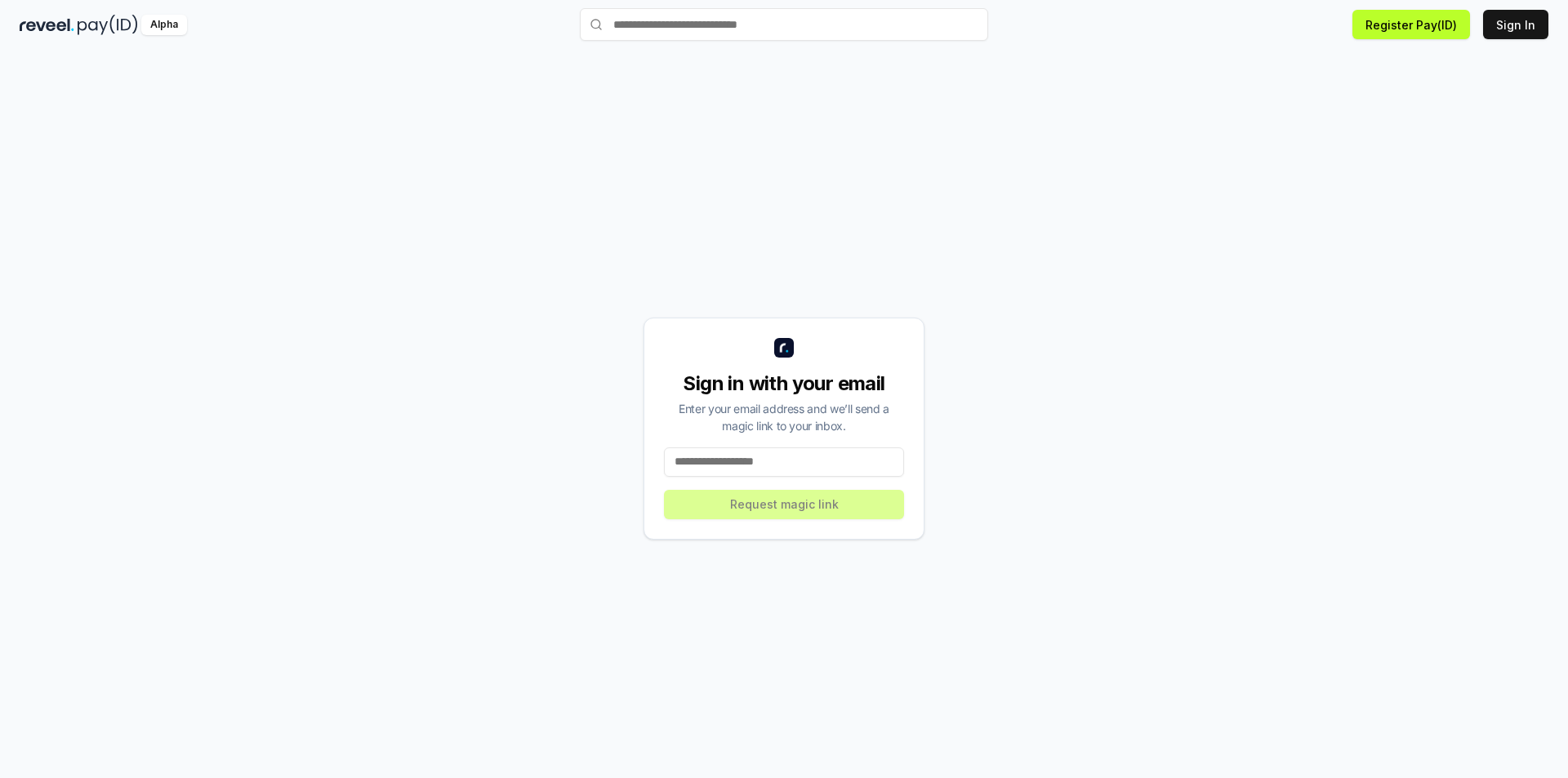 click at bounding box center (784, 462) 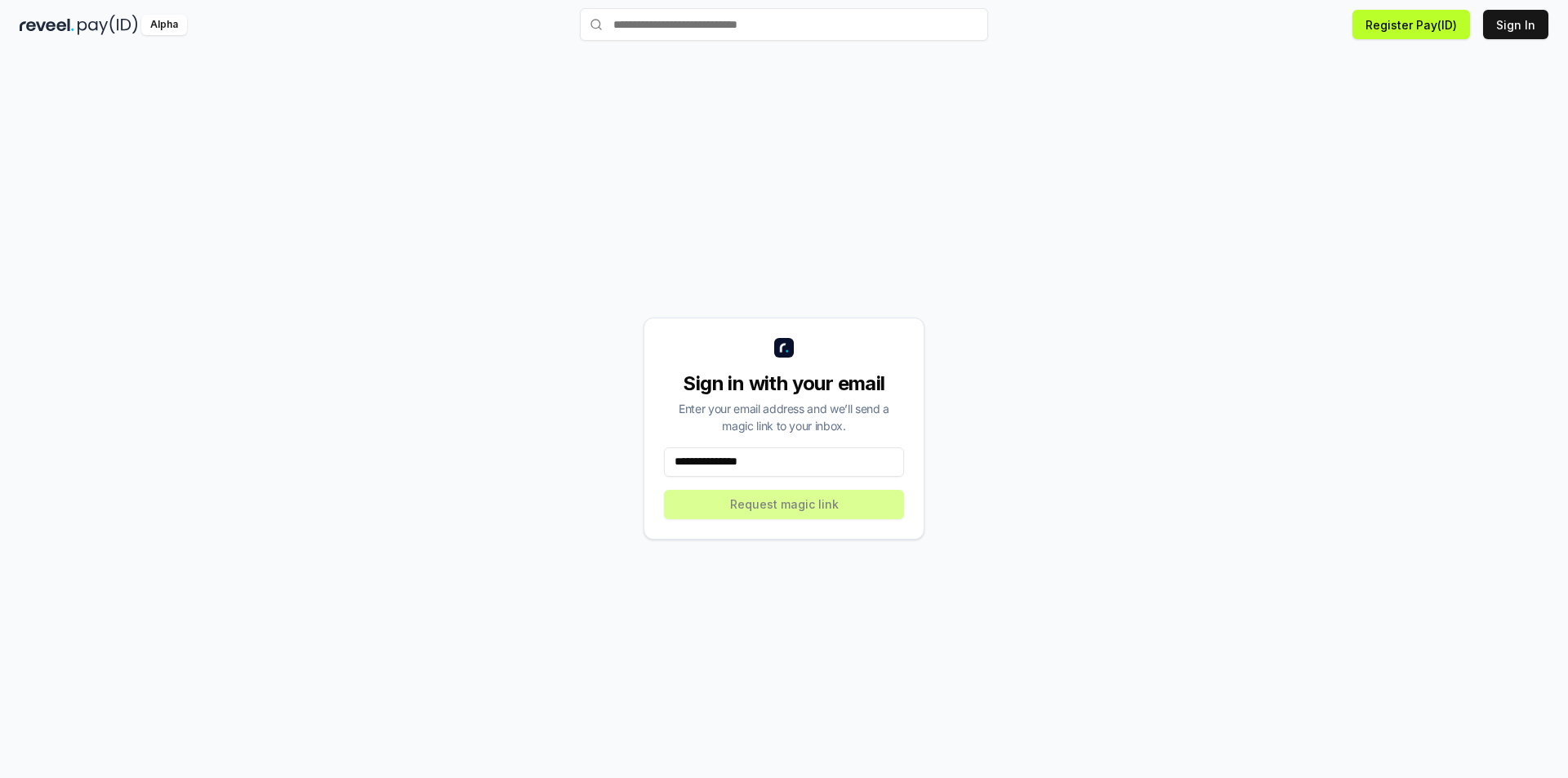 paste on "**********" 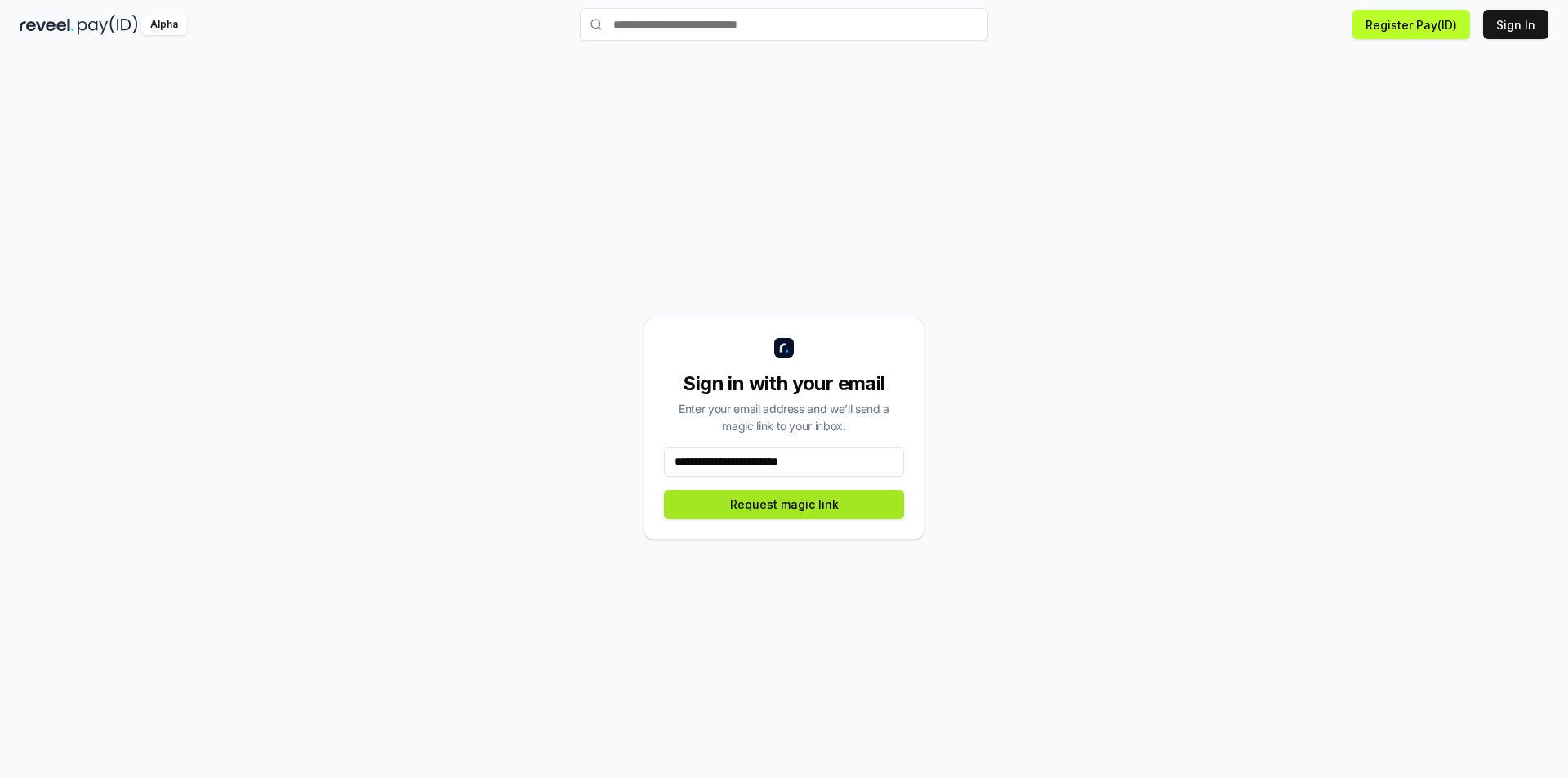 type on "**********" 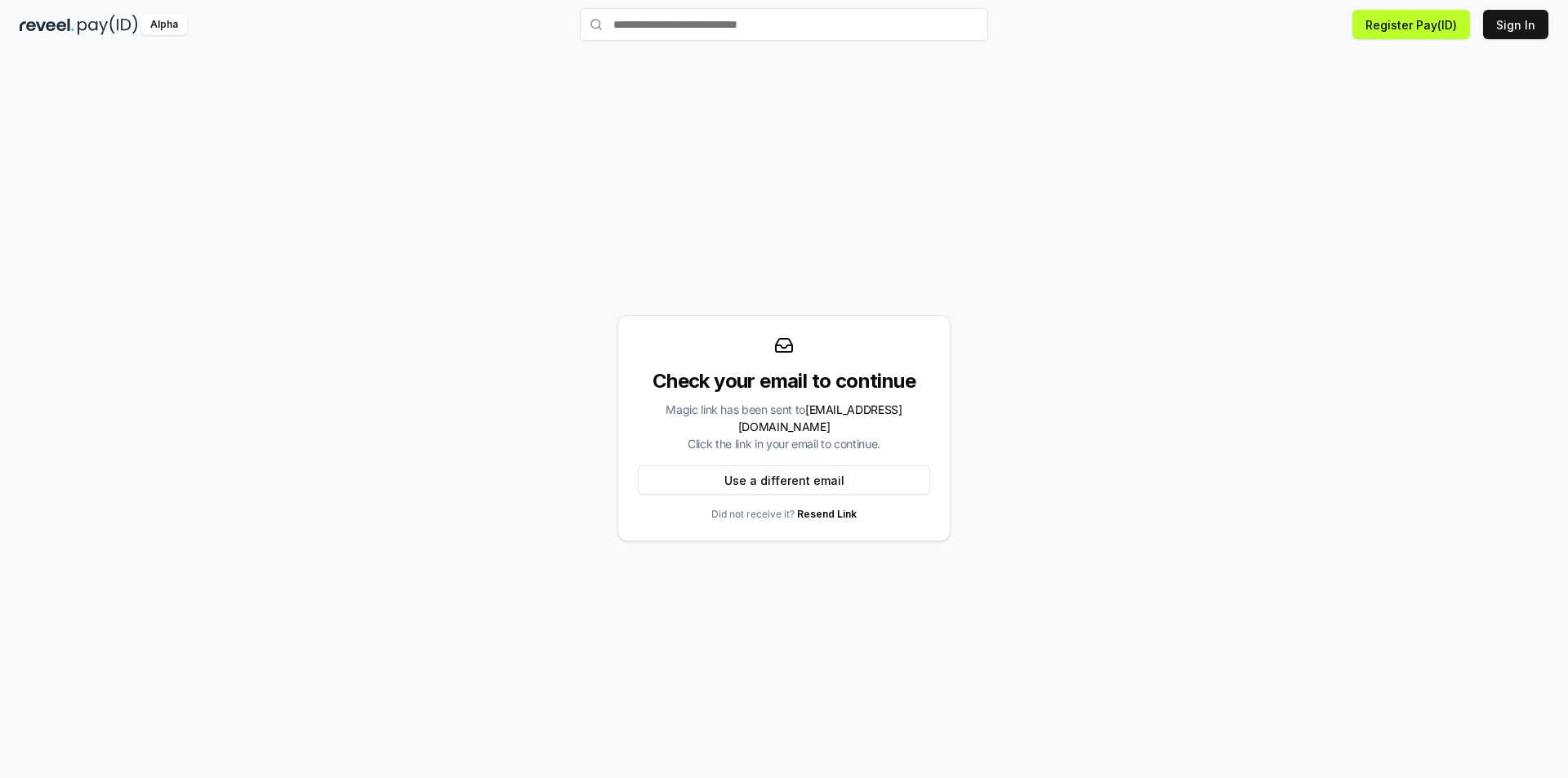 click on "Alpha" at bounding box center (274, 24) 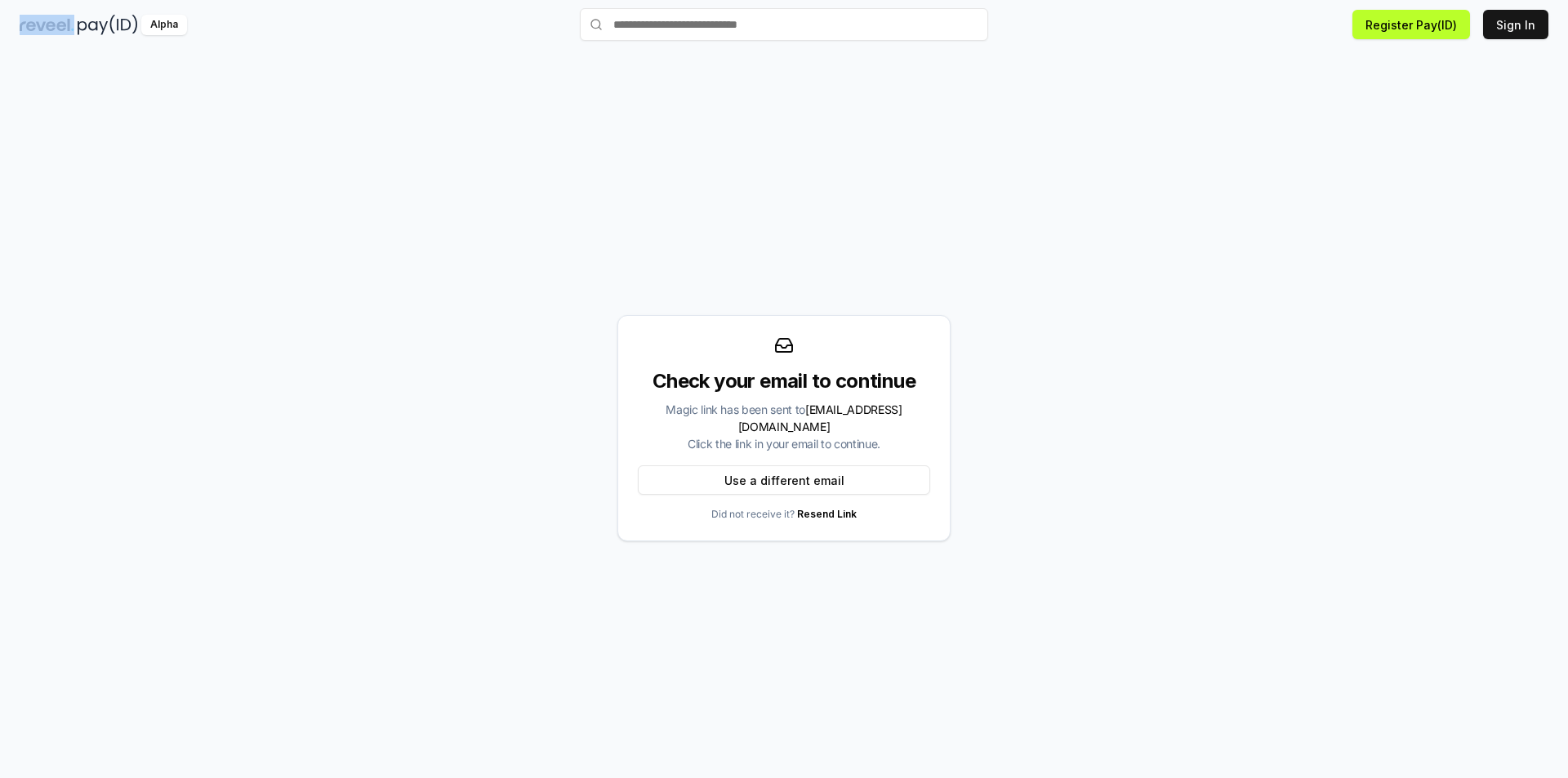 click on "Alpha" at bounding box center [274, 24] 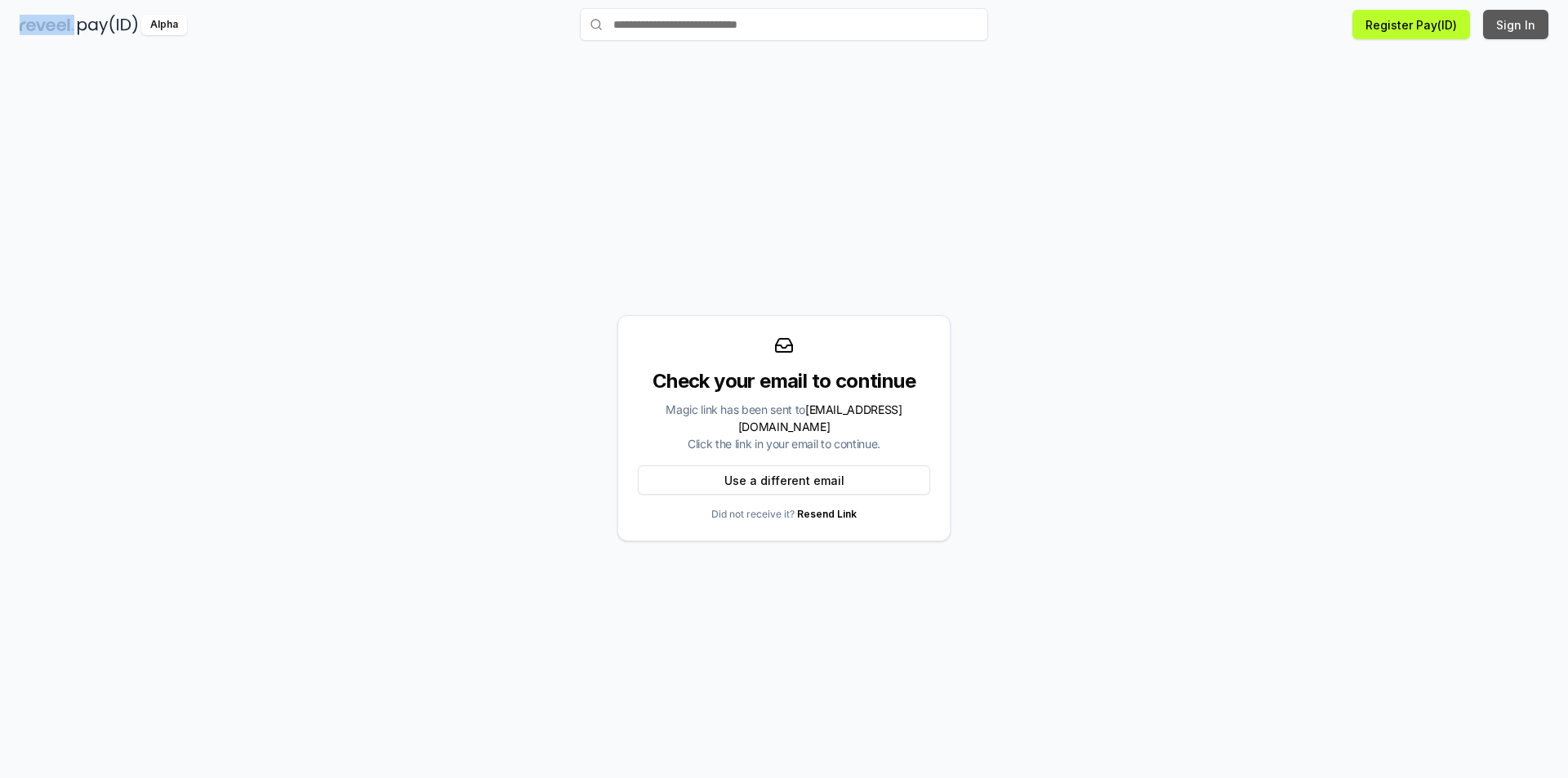 click on "Sign In" at bounding box center [1516, 24] 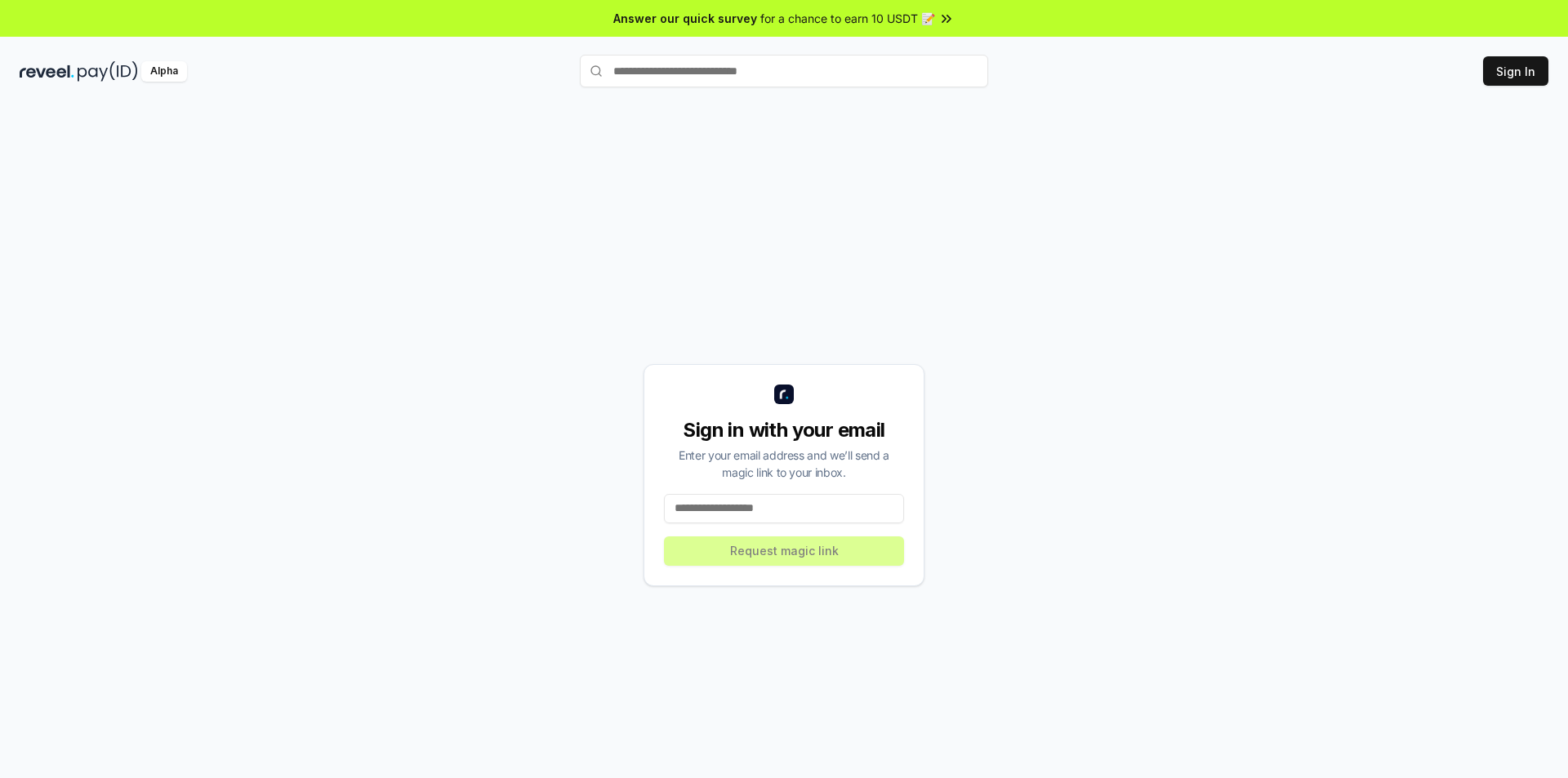 scroll, scrollTop: 0, scrollLeft: 0, axis: both 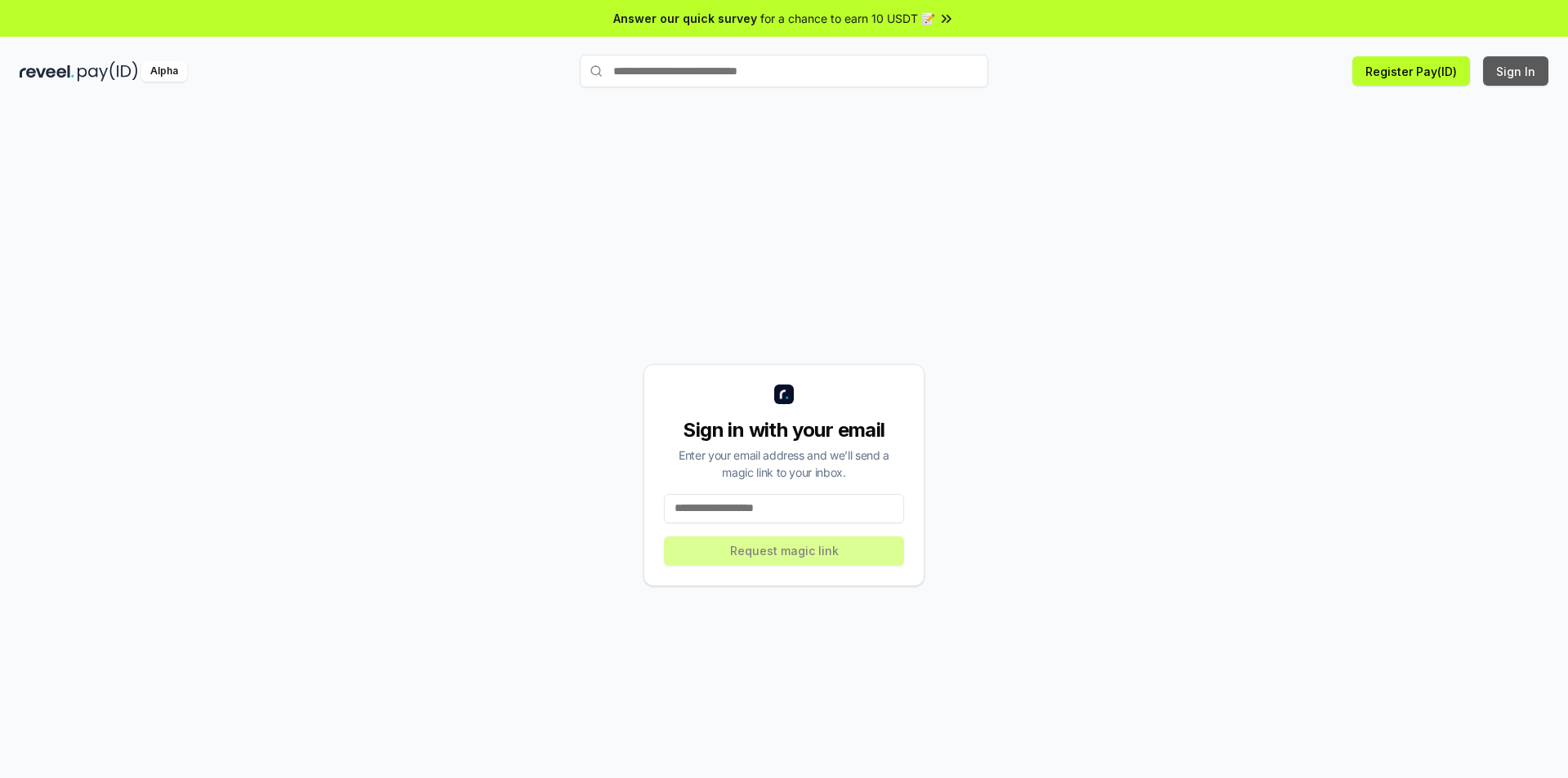 click on "Sign In" at bounding box center (1516, 71) 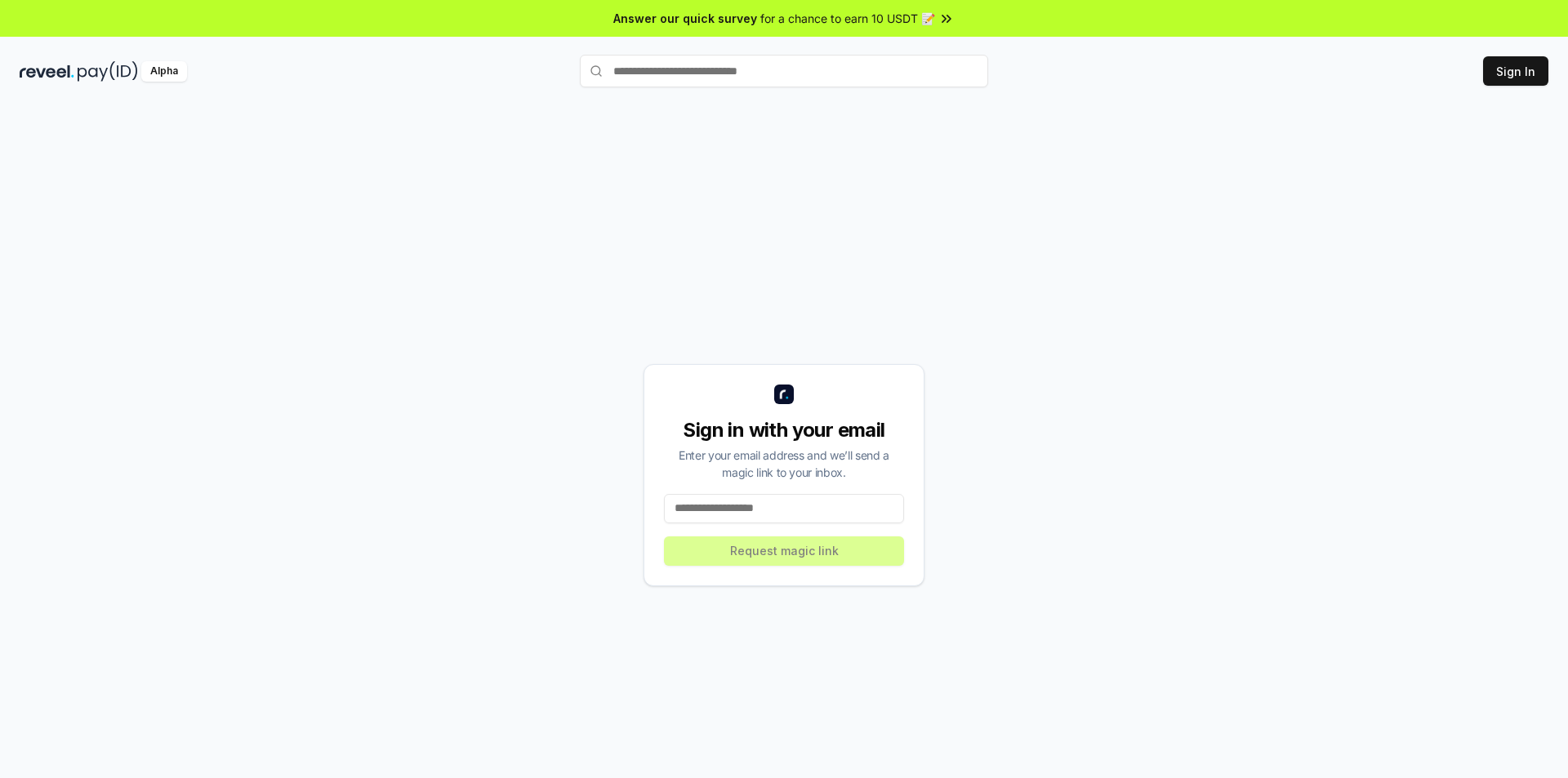 scroll, scrollTop: 0, scrollLeft: 0, axis: both 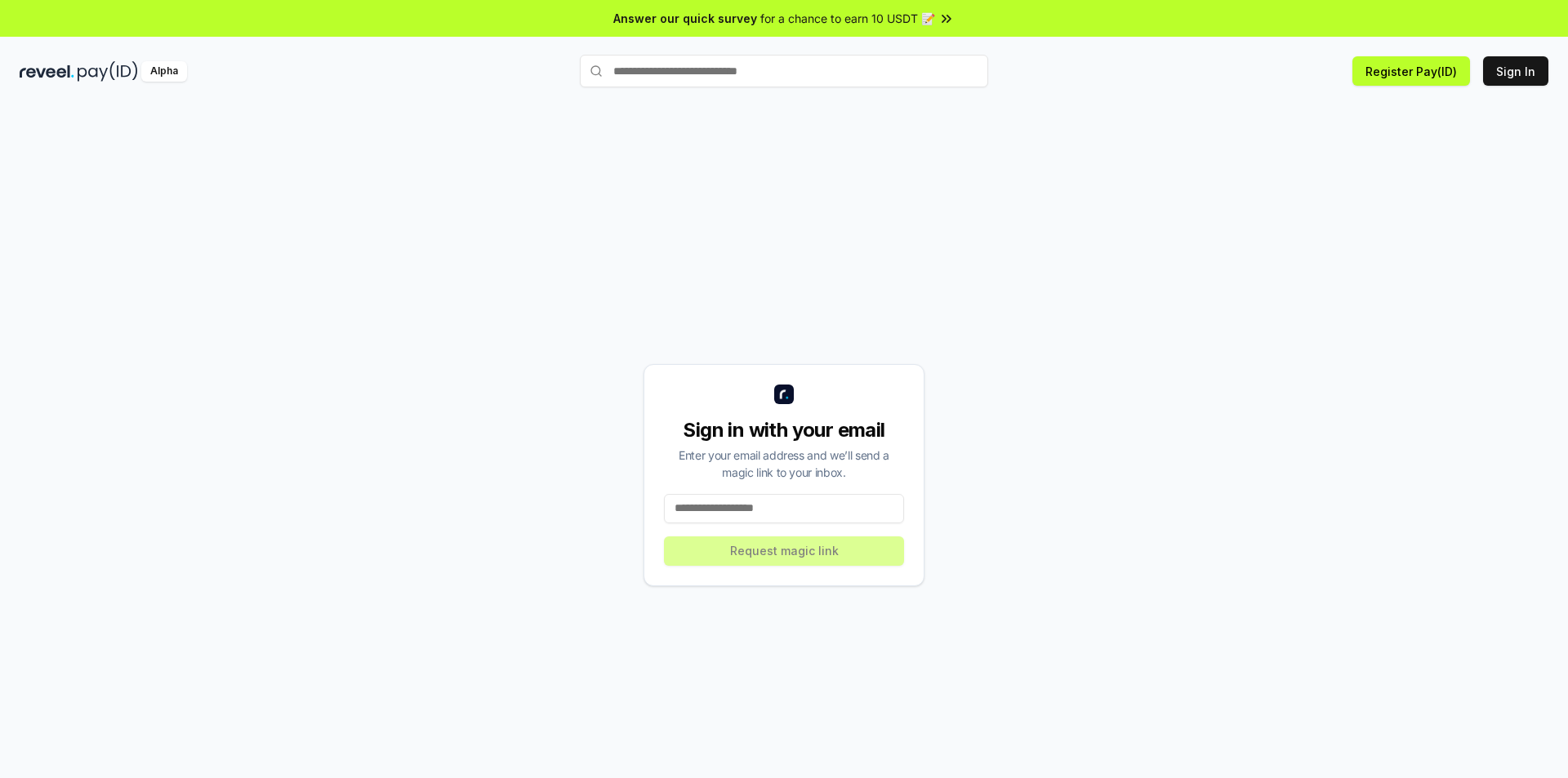 click at bounding box center (784, 509) 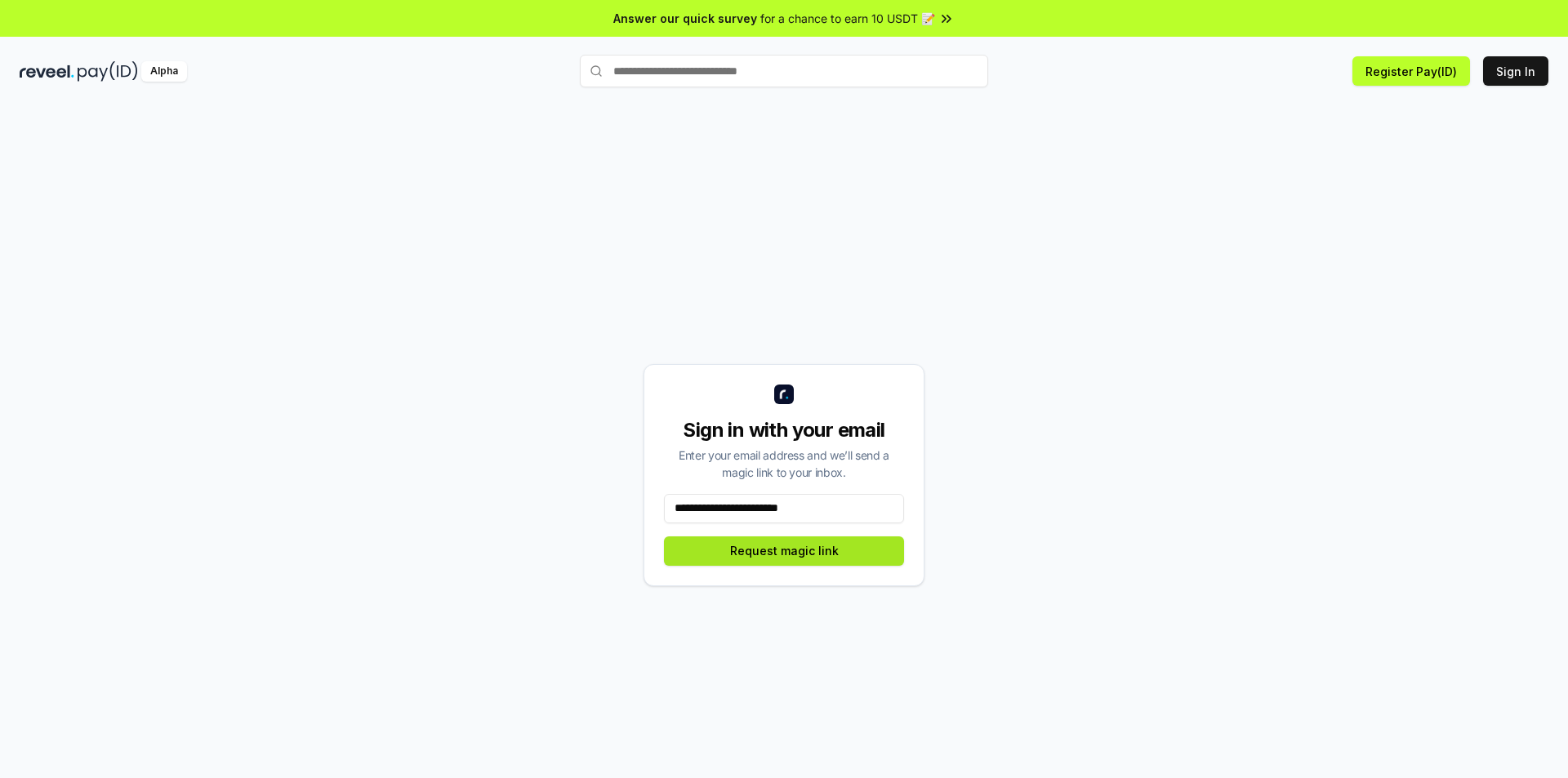 type on "**********" 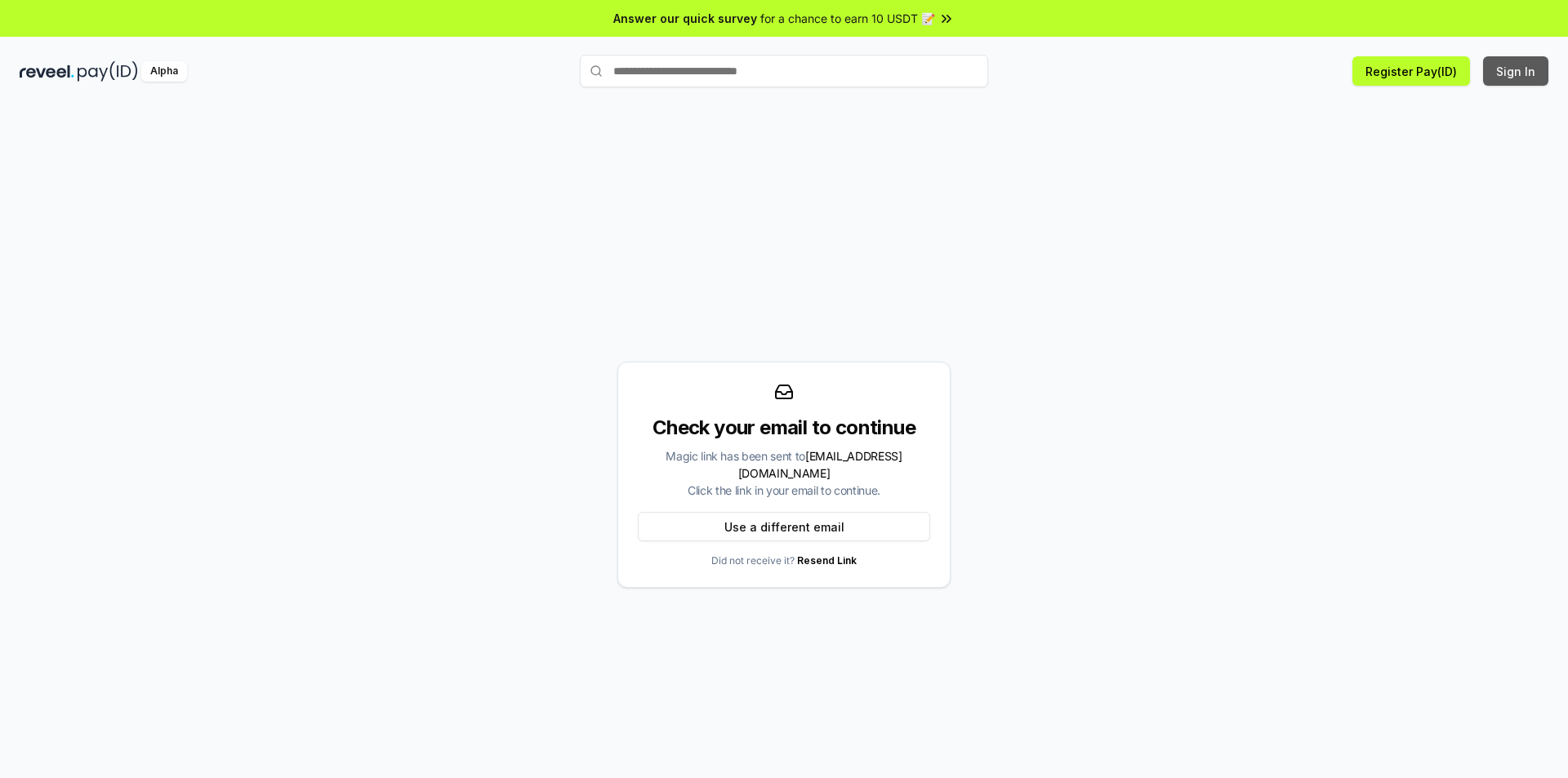 click on "Sign In" at bounding box center (1516, 71) 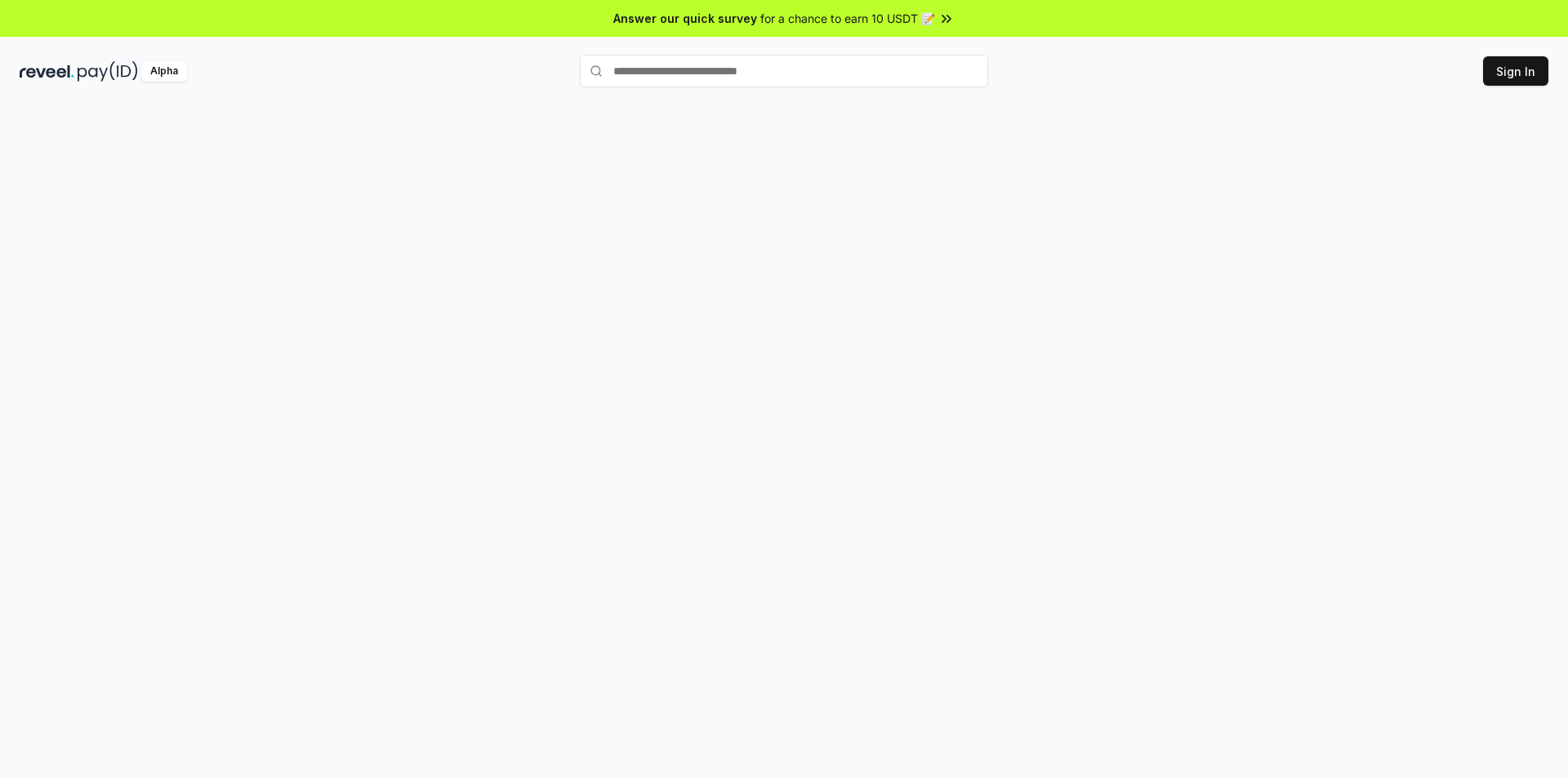 scroll, scrollTop: 0, scrollLeft: 0, axis: both 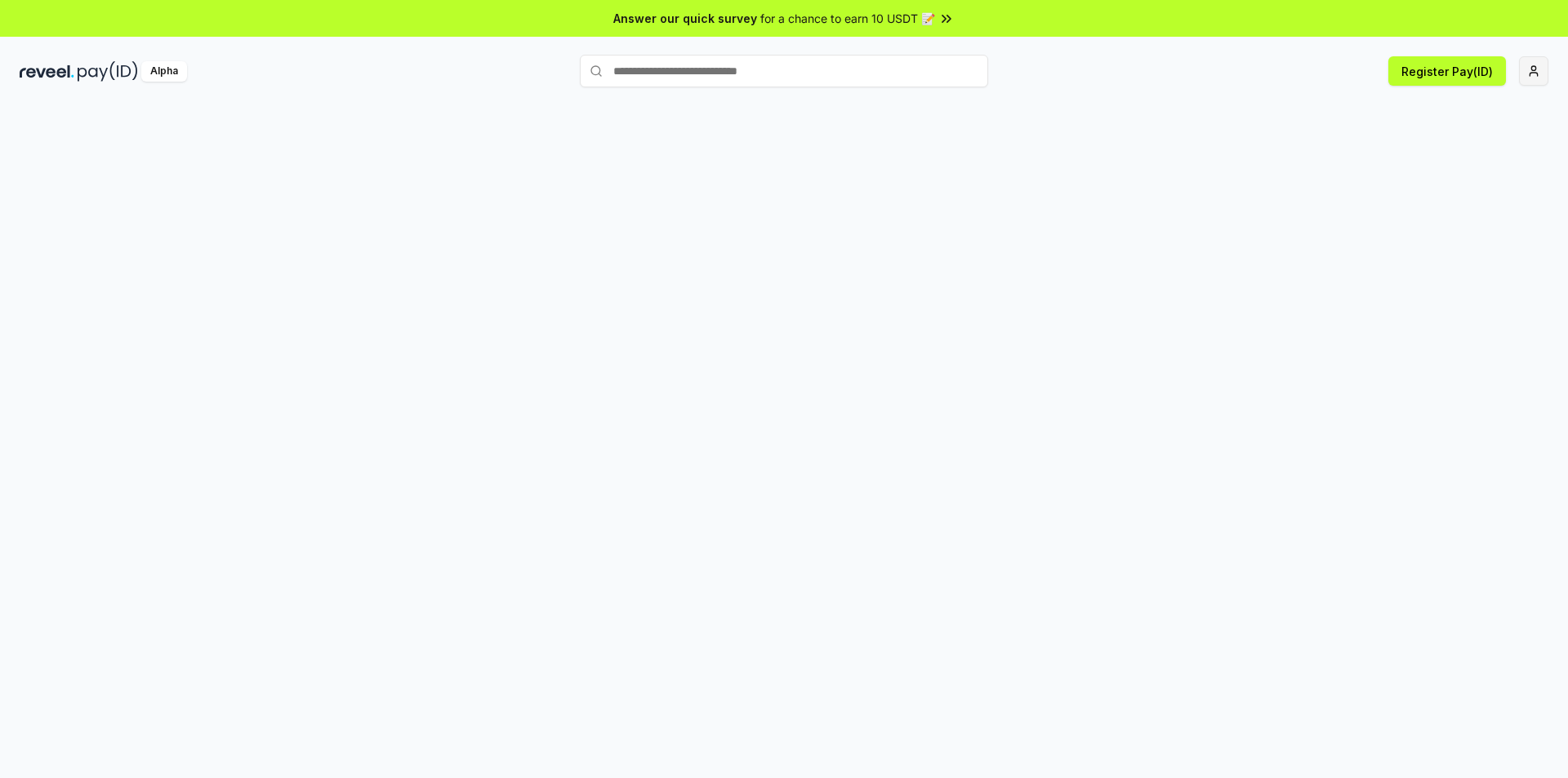 click on "Answer our quick survey for a chance to earn 10 USDT 📝 Alpha Register Pay(ID)" at bounding box center [784, 389] 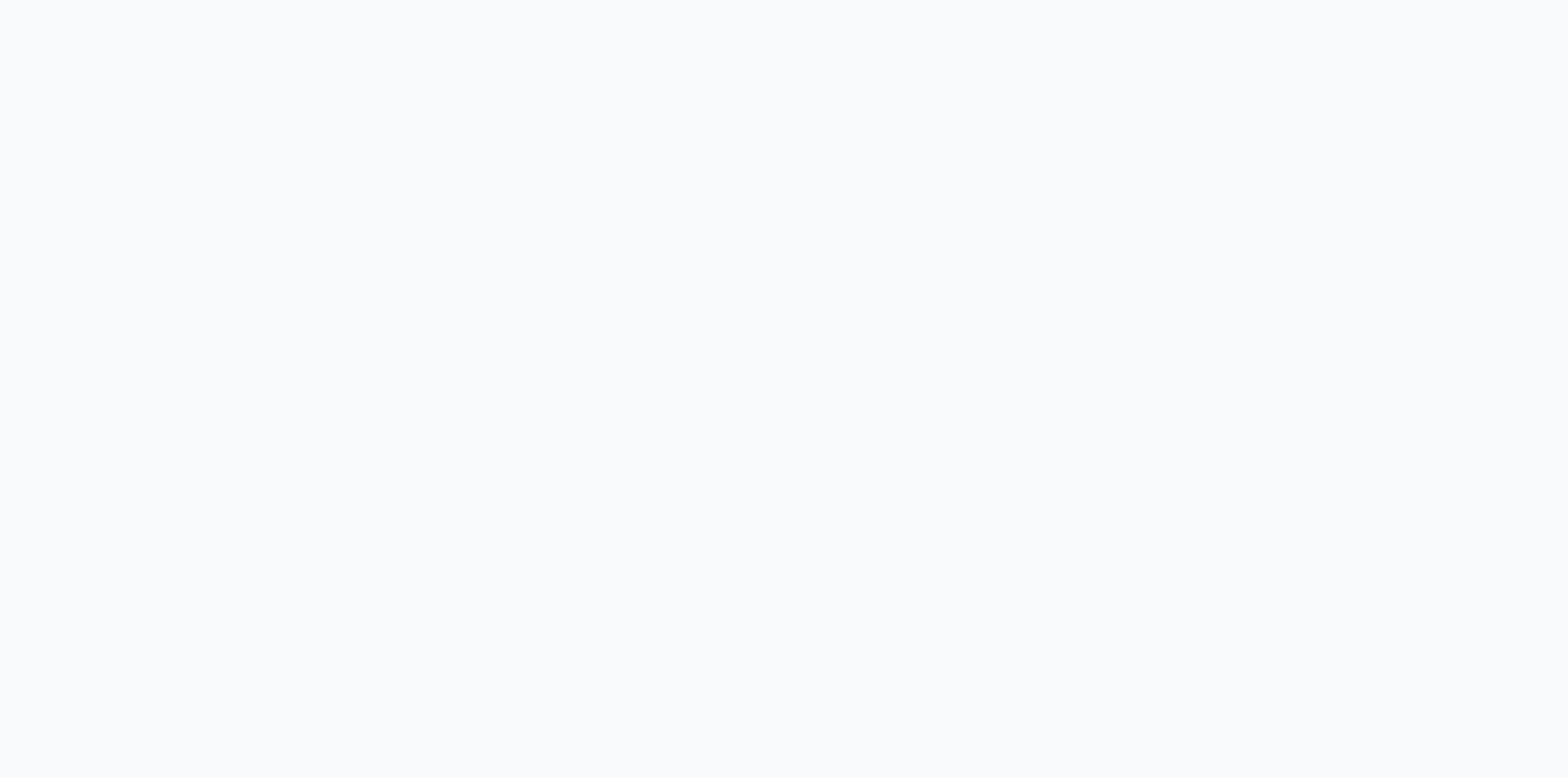 scroll, scrollTop: 0, scrollLeft: 0, axis: both 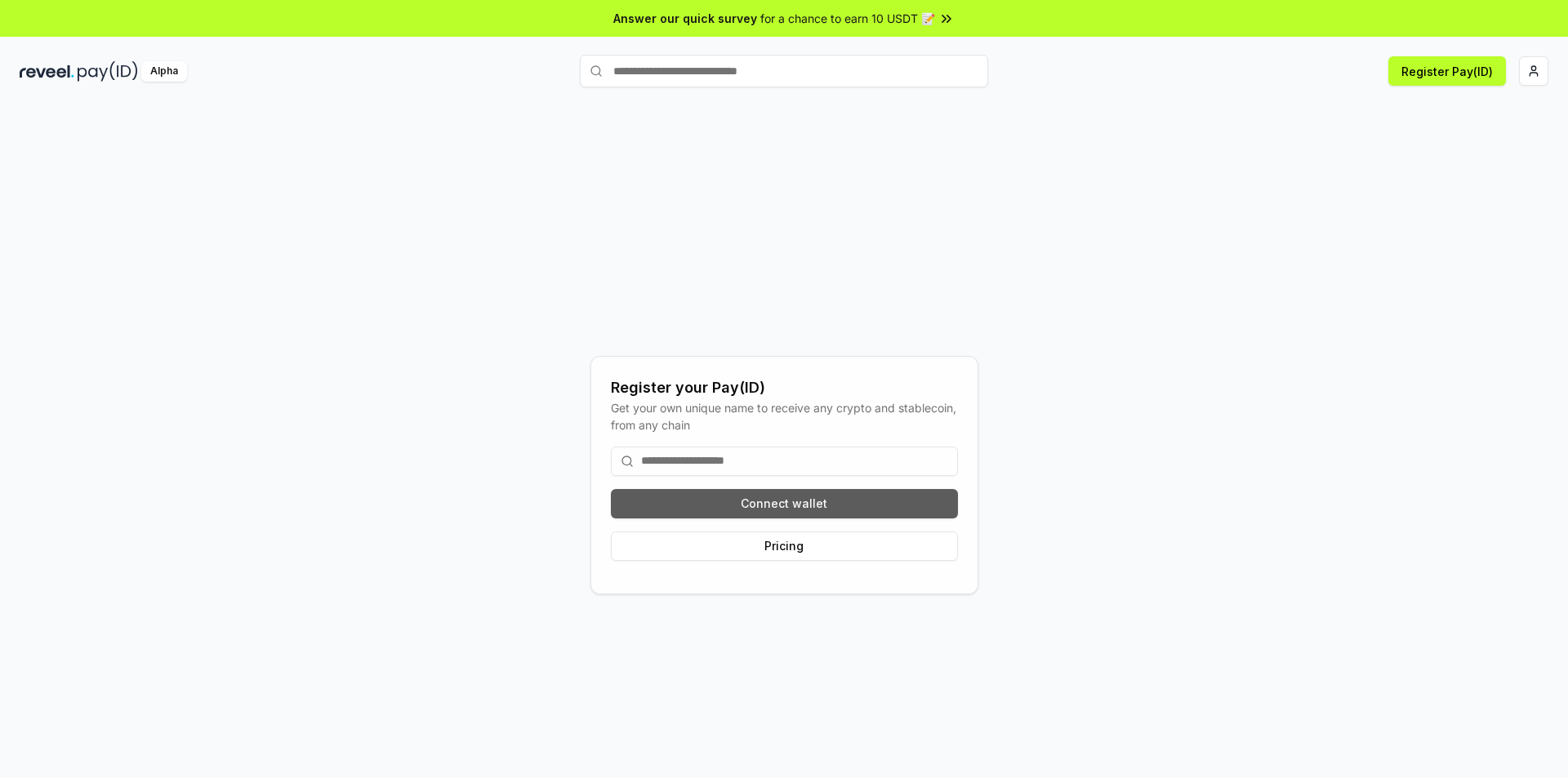 click on "Connect wallet" at bounding box center (784, 504) 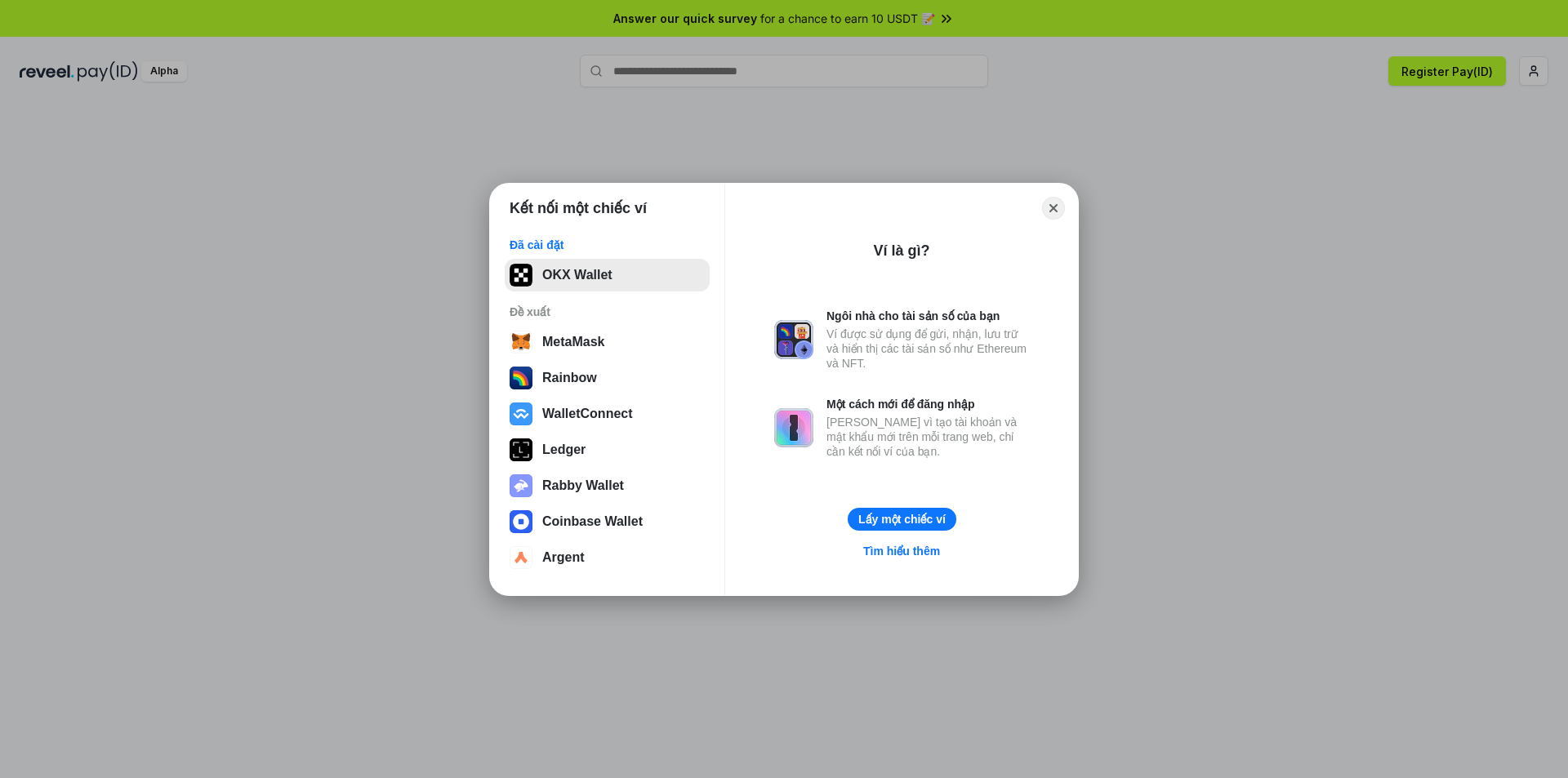 click on "OKX Wallet" at bounding box center (607, 275) 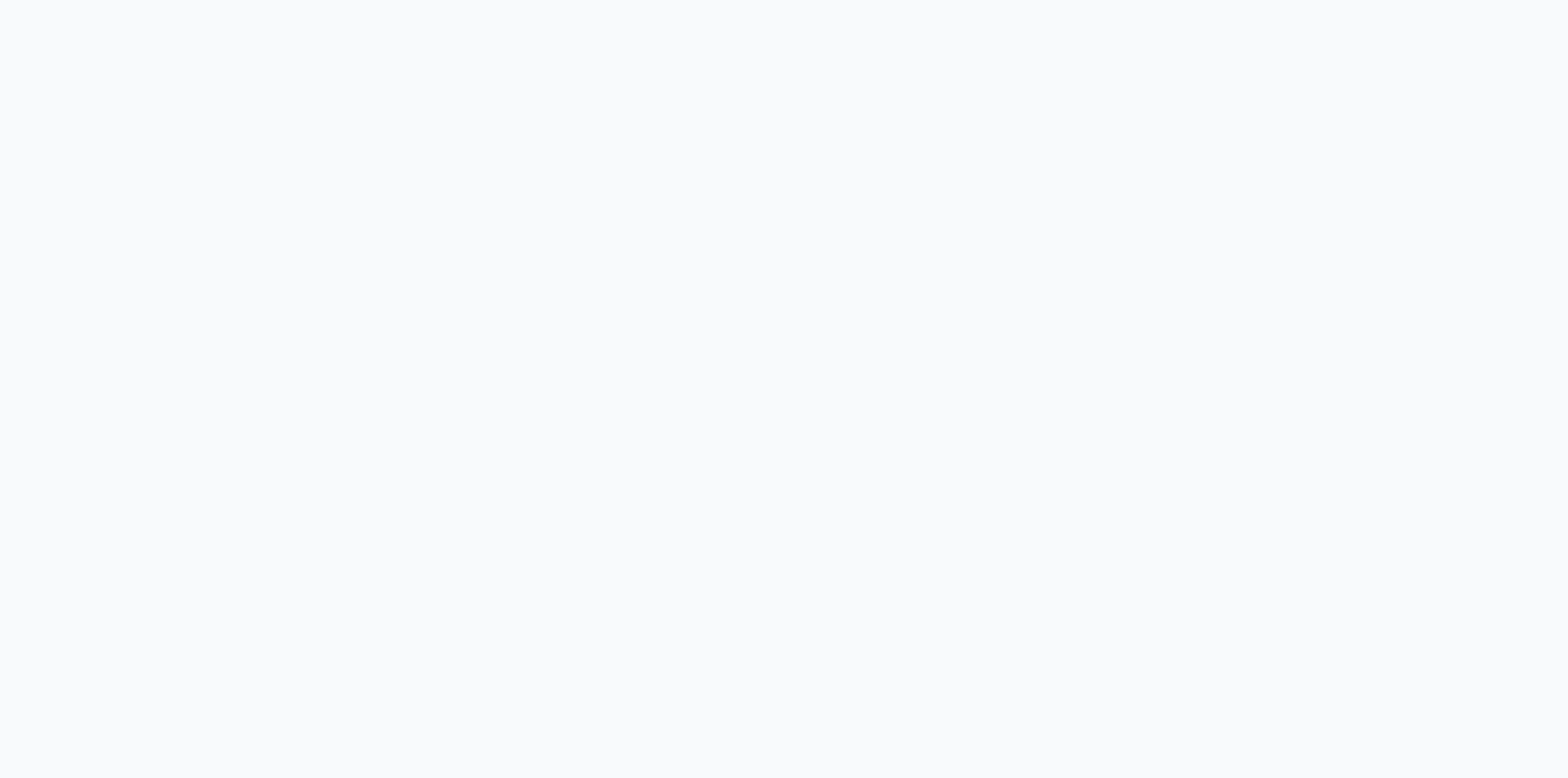 scroll, scrollTop: 0, scrollLeft: 0, axis: both 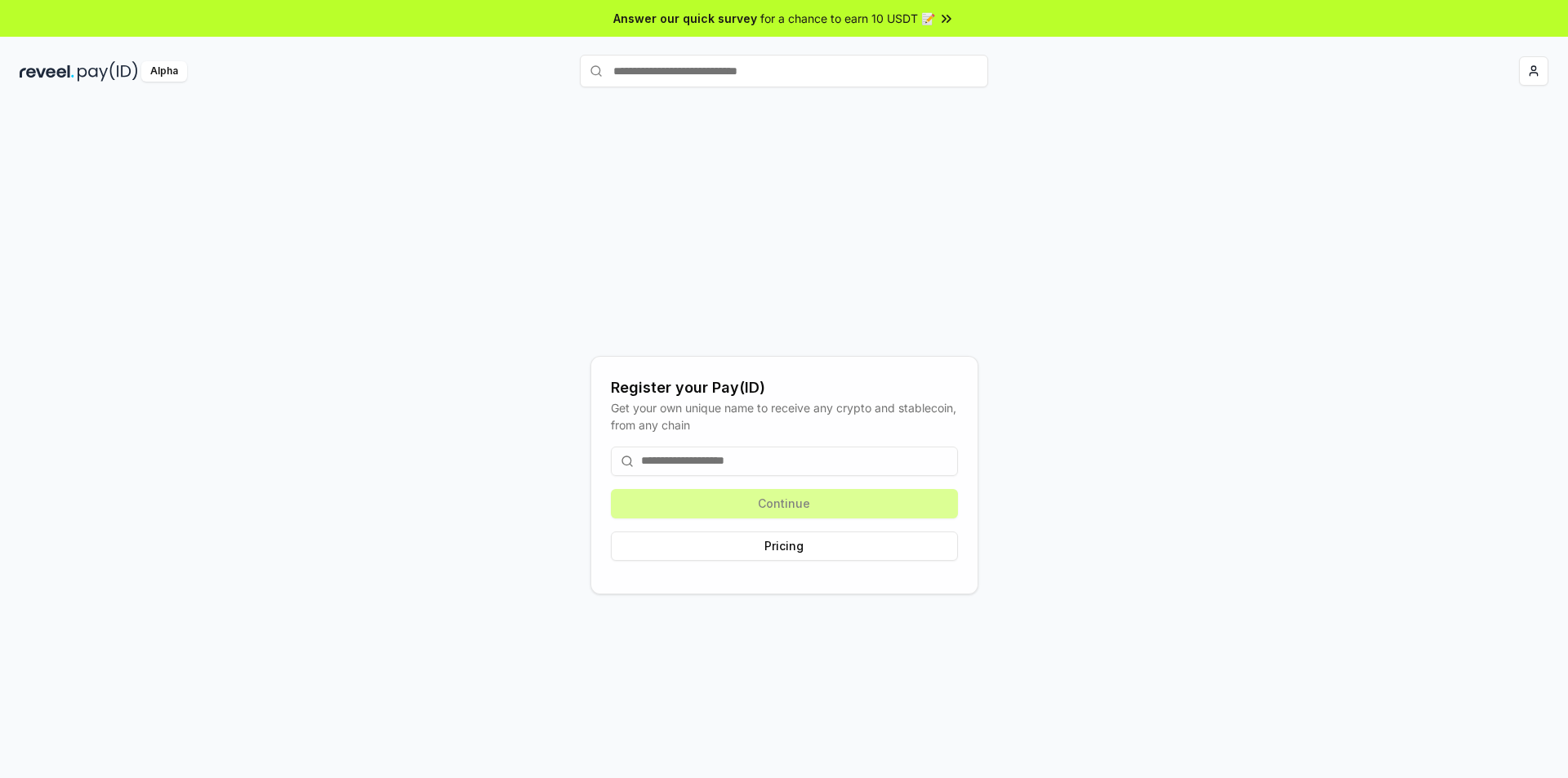 click at bounding box center [784, 461] 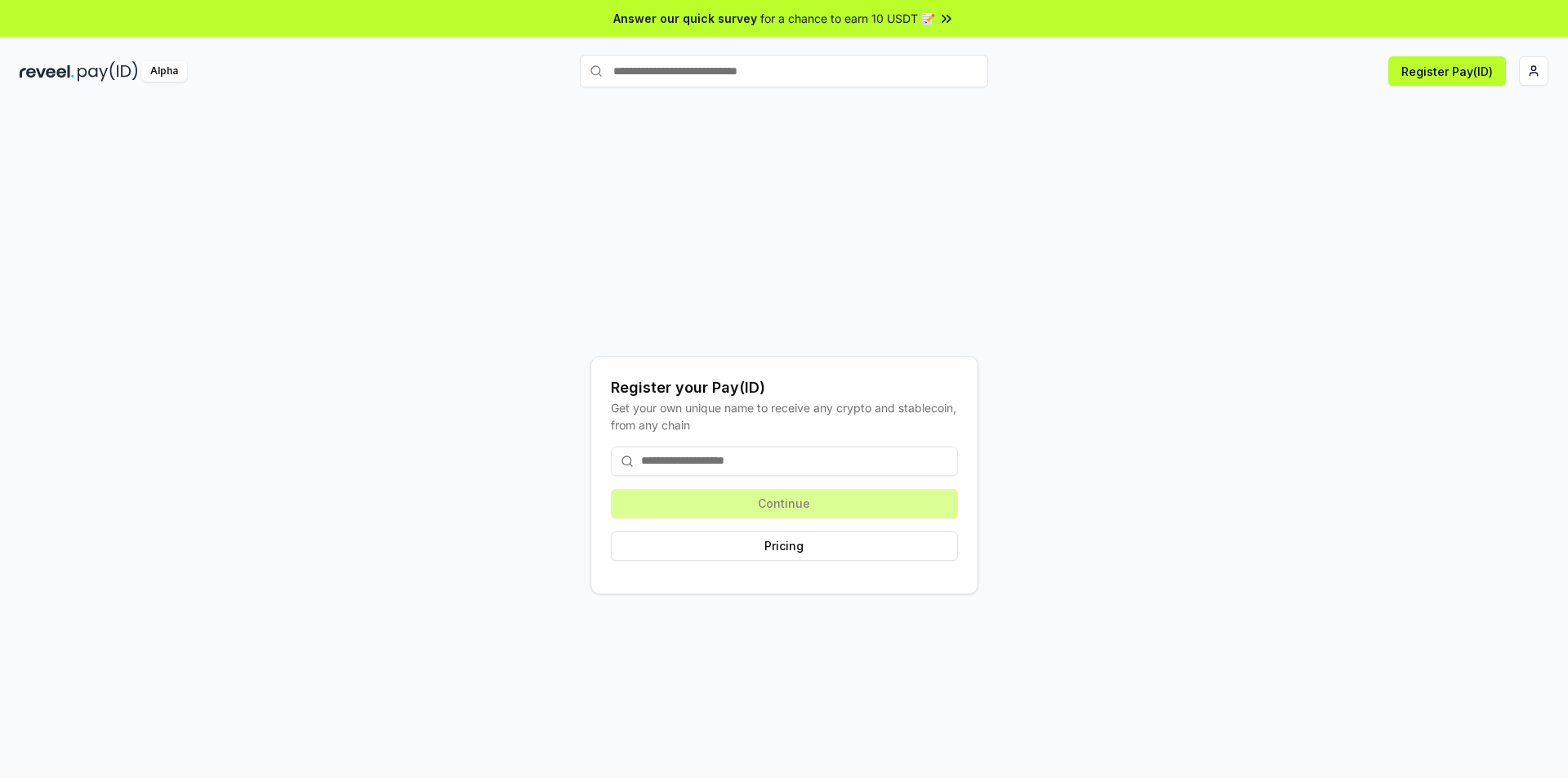 click at bounding box center [784, 461] 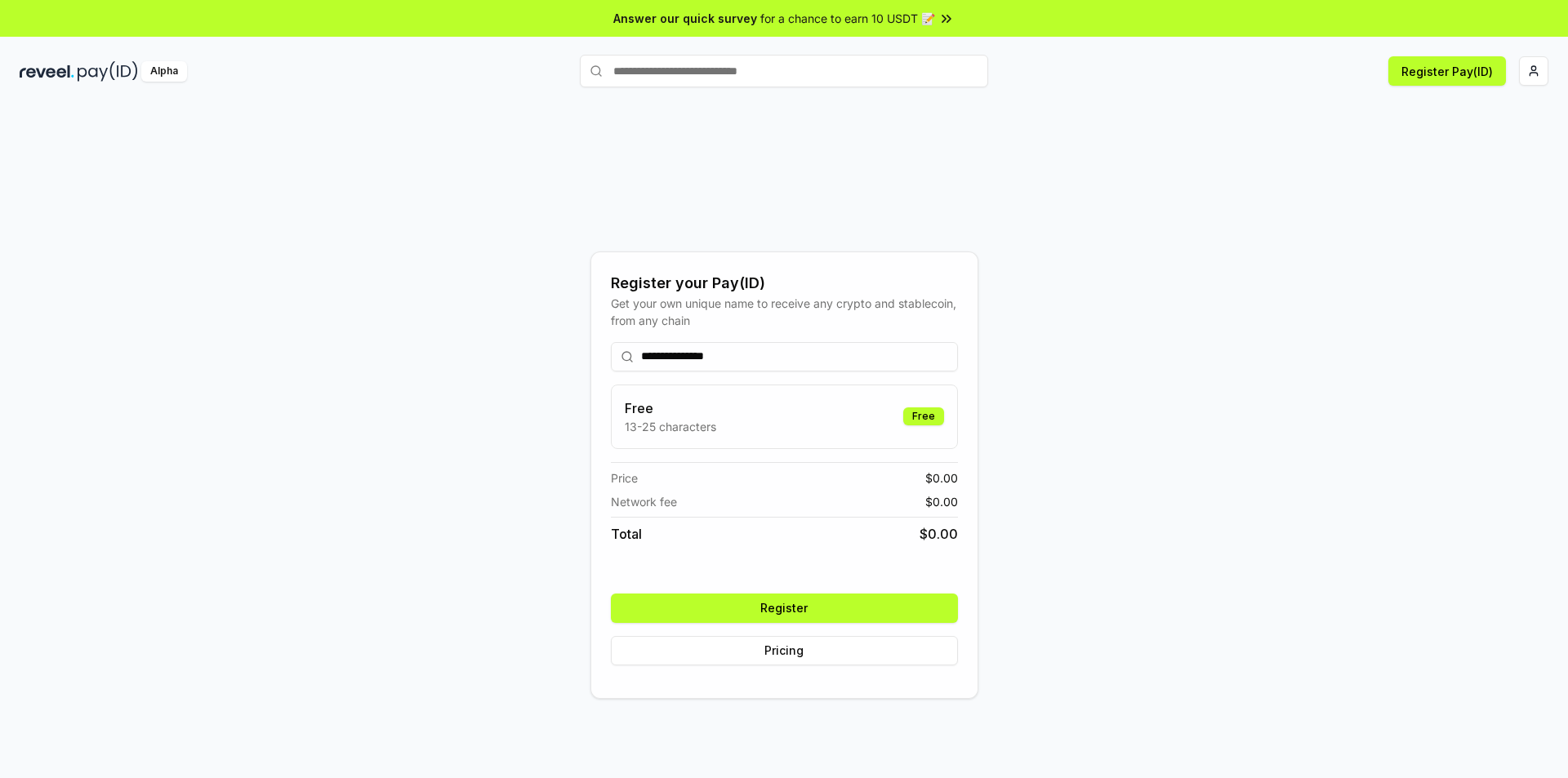 type on "**********" 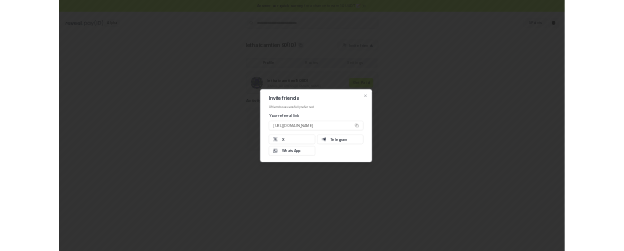scroll, scrollTop: 0, scrollLeft: 0, axis: both 